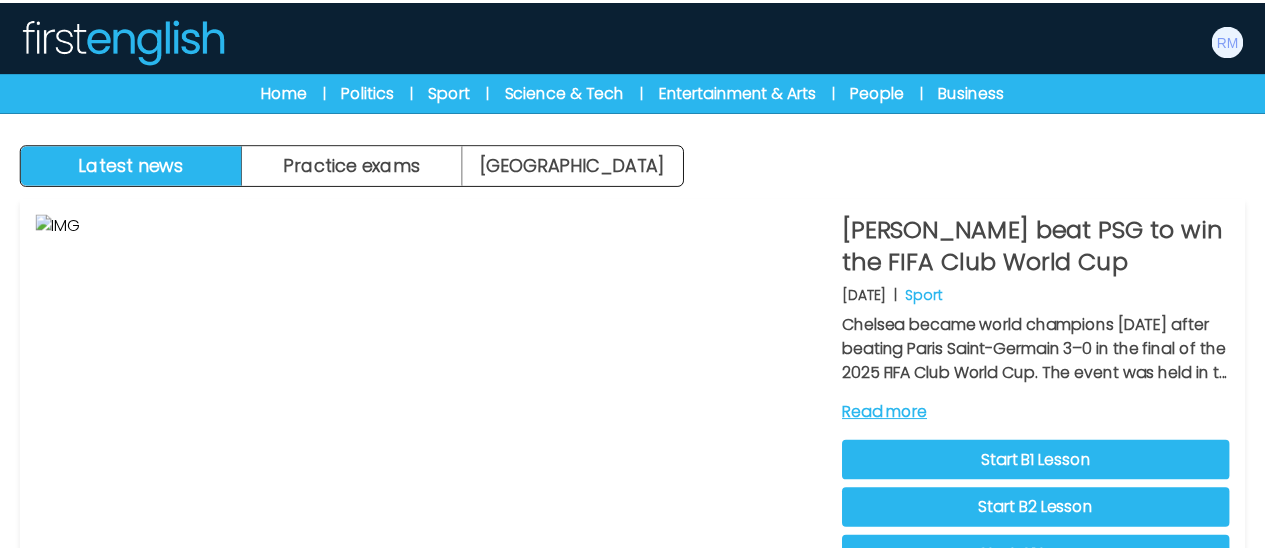 scroll, scrollTop: 0, scrollLeft: 0, axis: both 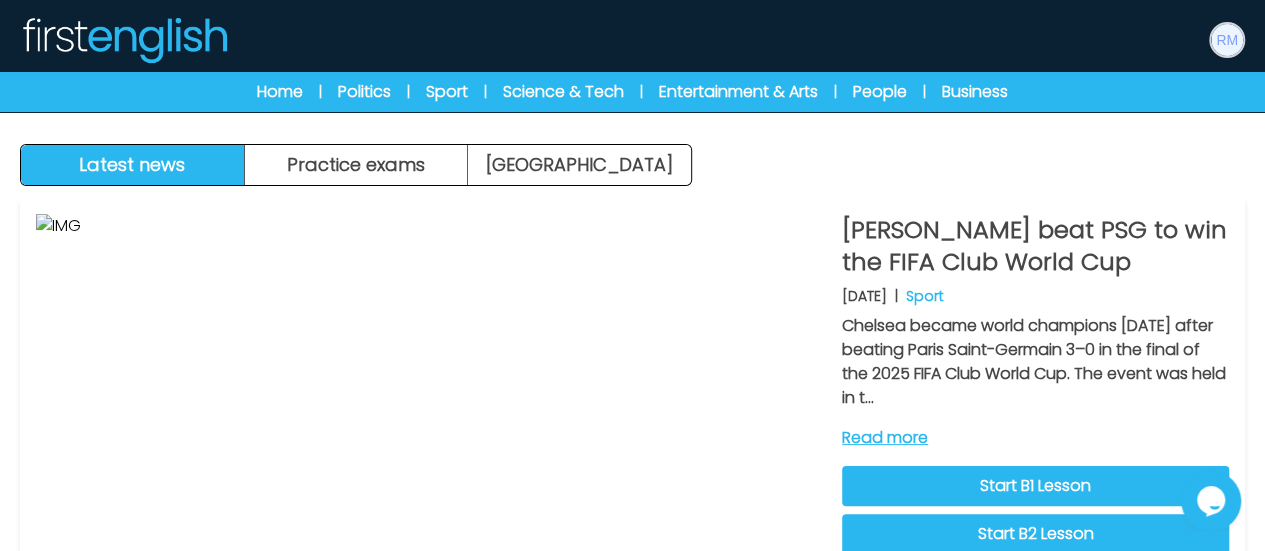 click at bounding box center (1227, 40) 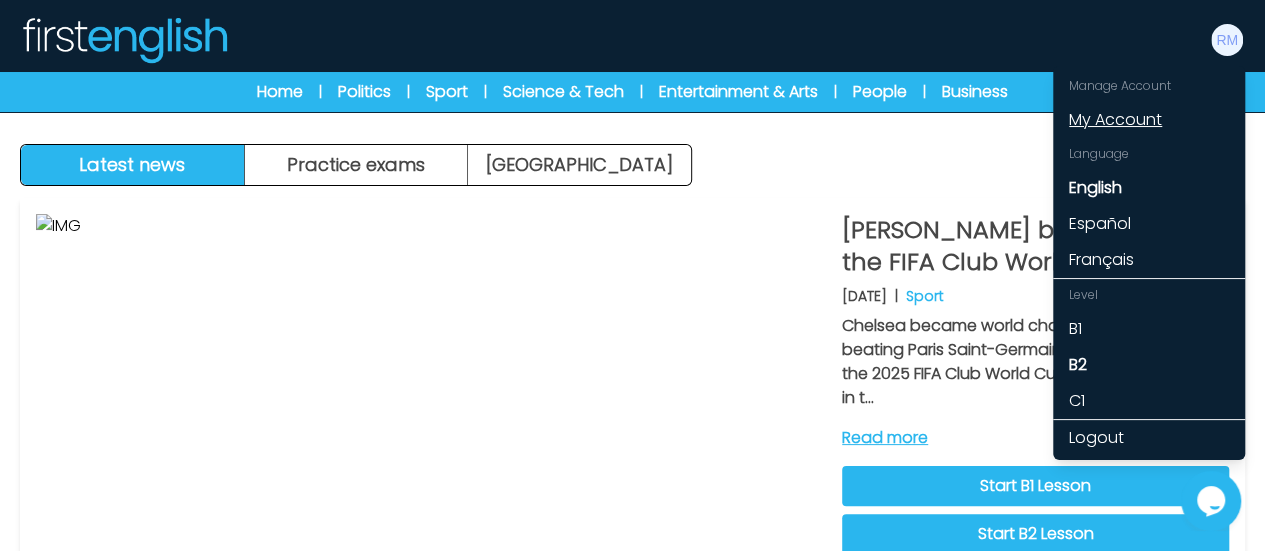 click on "My Account" at bounding box center (1149, 120) 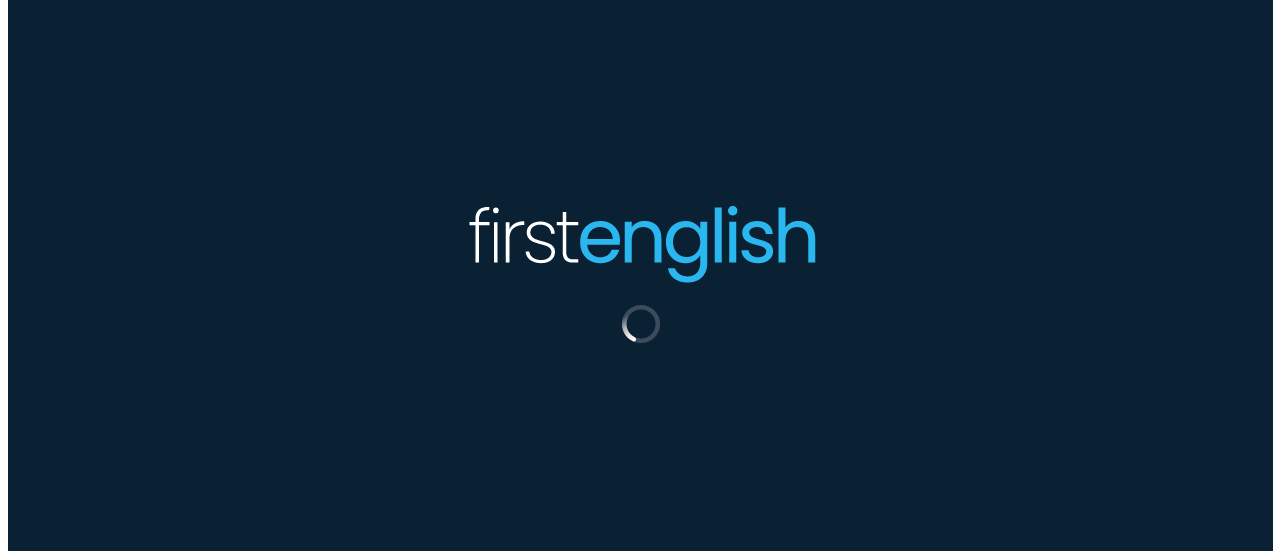 scroll, scrollTop: 0, scrollLeft: 0, axis: both 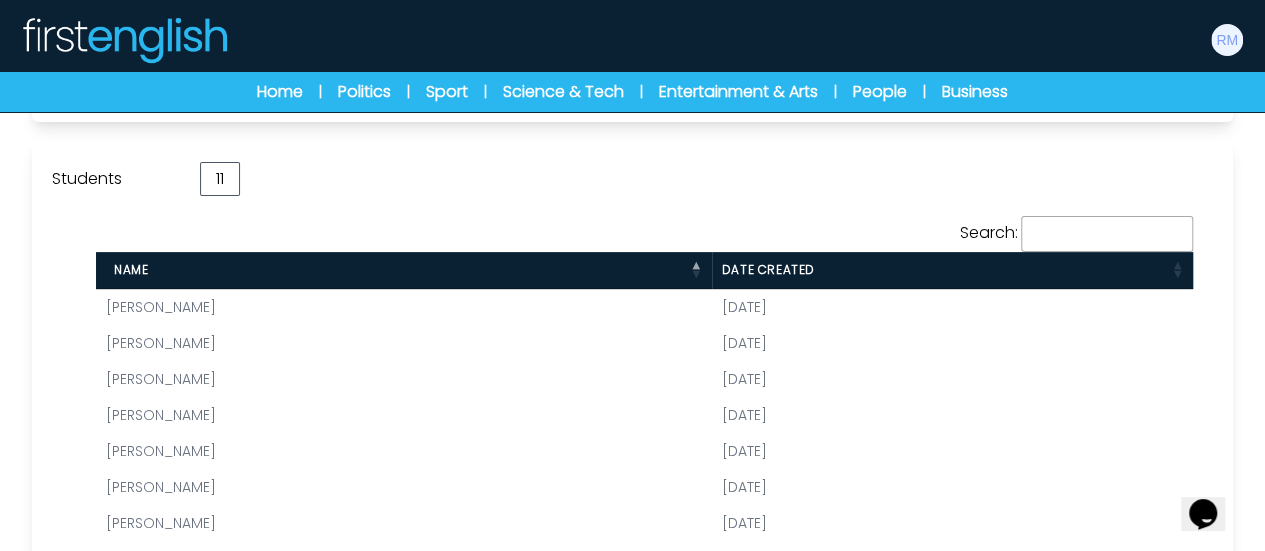 click on "[PERSON_NAME]" at bounding box center [161, 307] 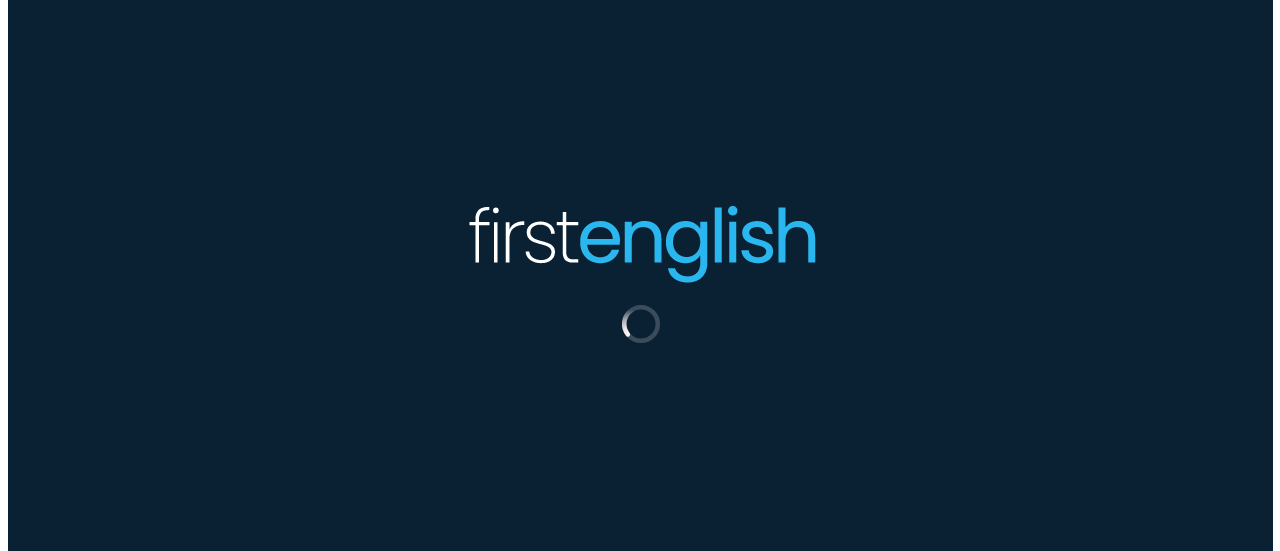 scroll, scrollTop: 0, scrollLeft: 0, axis: both 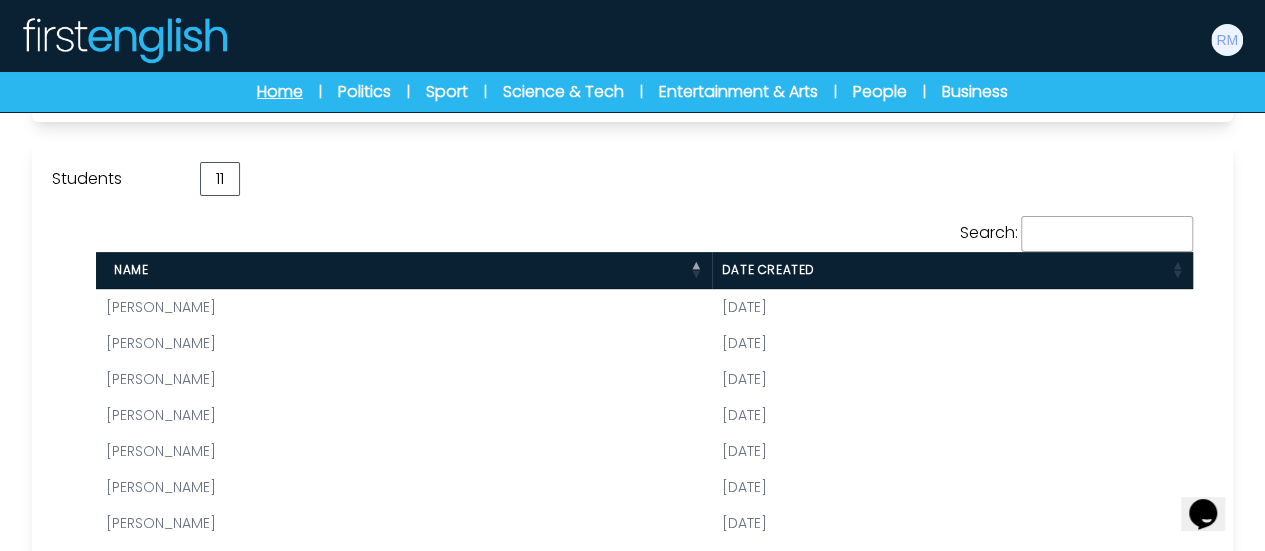 click on "Home" at bounding box center (280, 92) 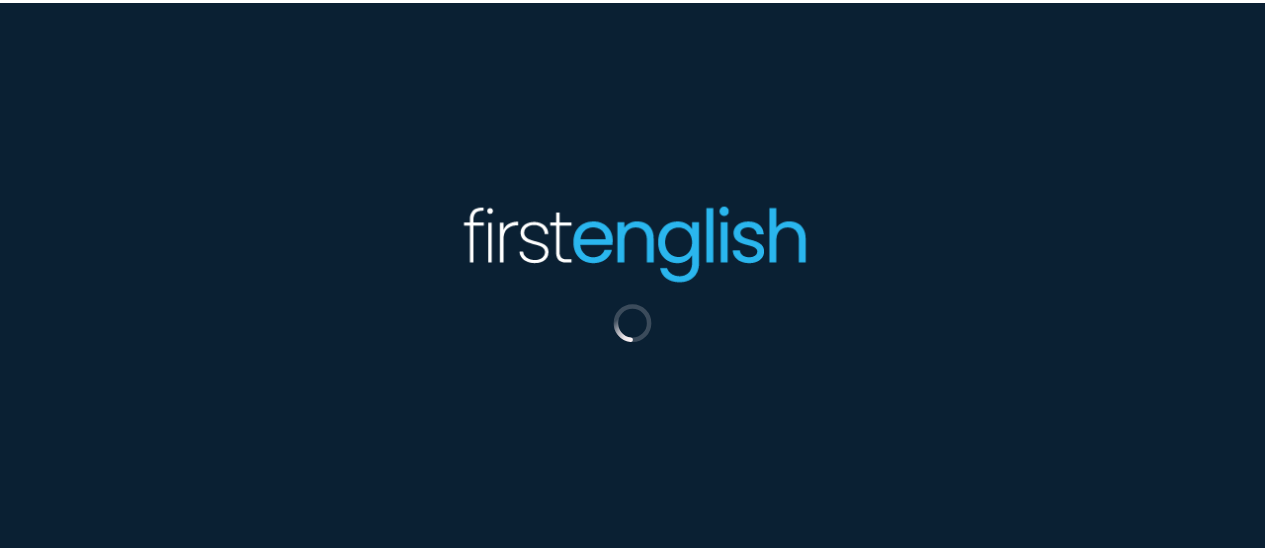 scroll, scrollTop: 0, scrollLeft: 0, axis: both 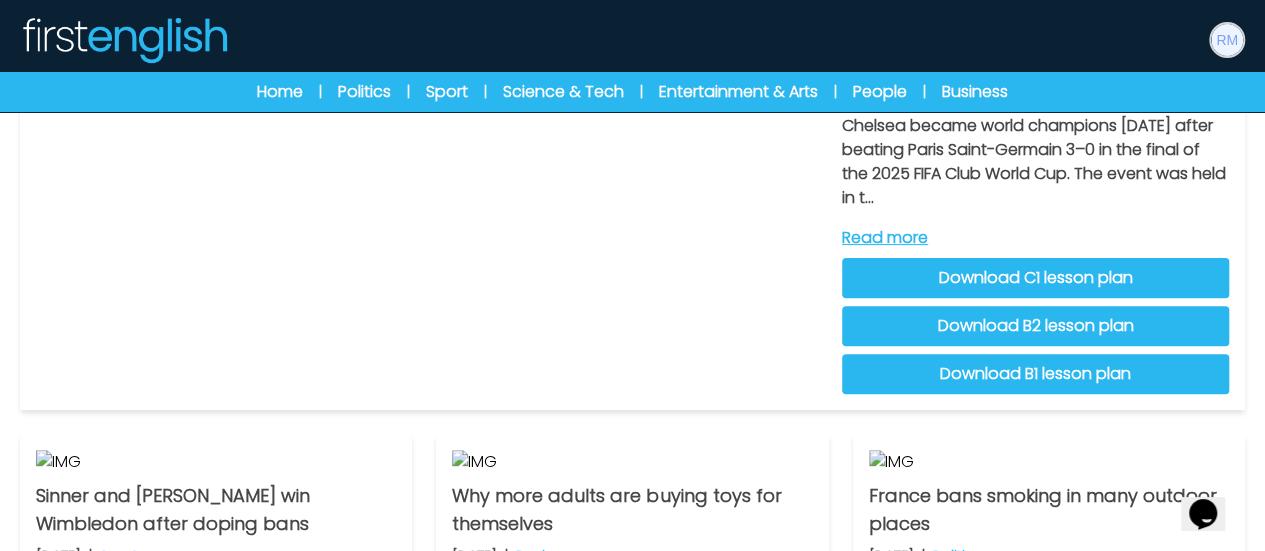 click at bounding box center (1227, 40) 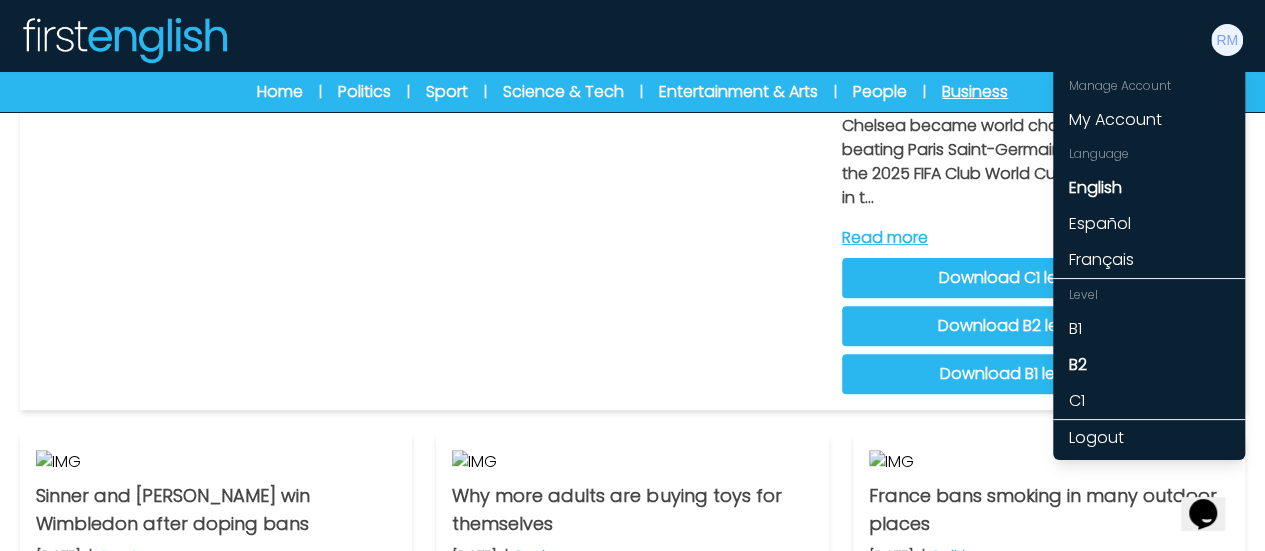 click on "Business" at bounding box center (975, 92) 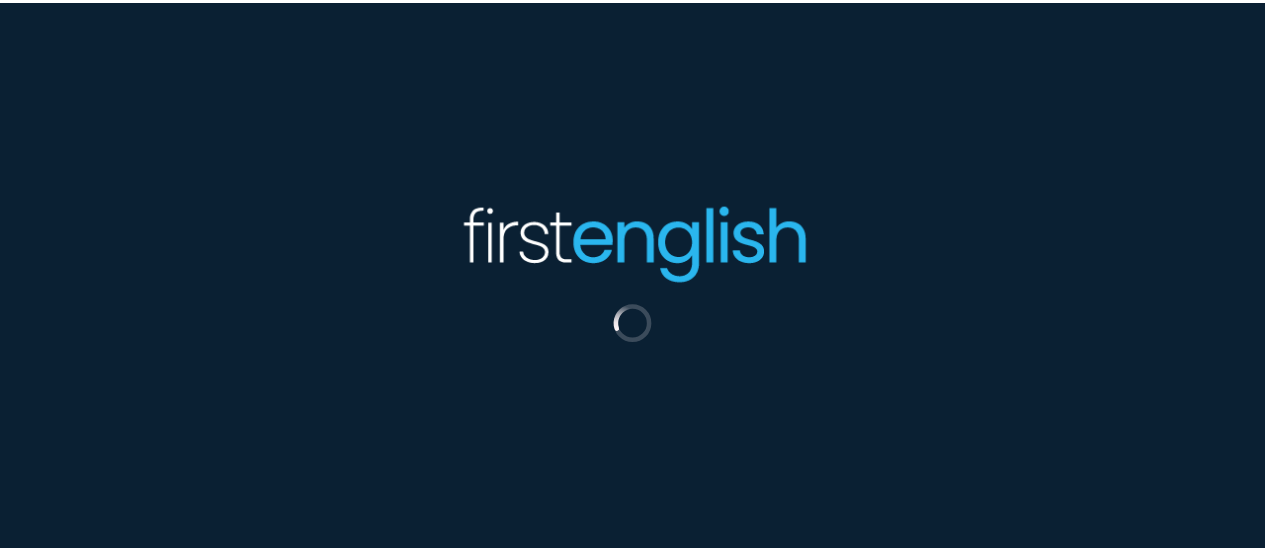scroll, scrollTop: 0, scrollLeft: 0, axis: both 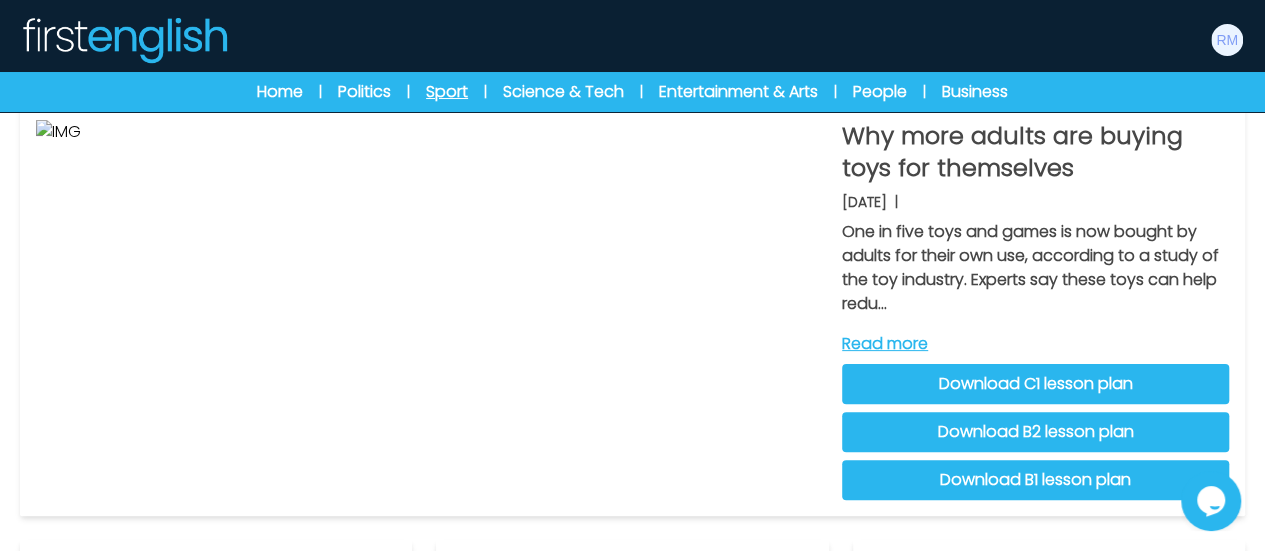 click on "Sport" at bounding box center [447, 92] 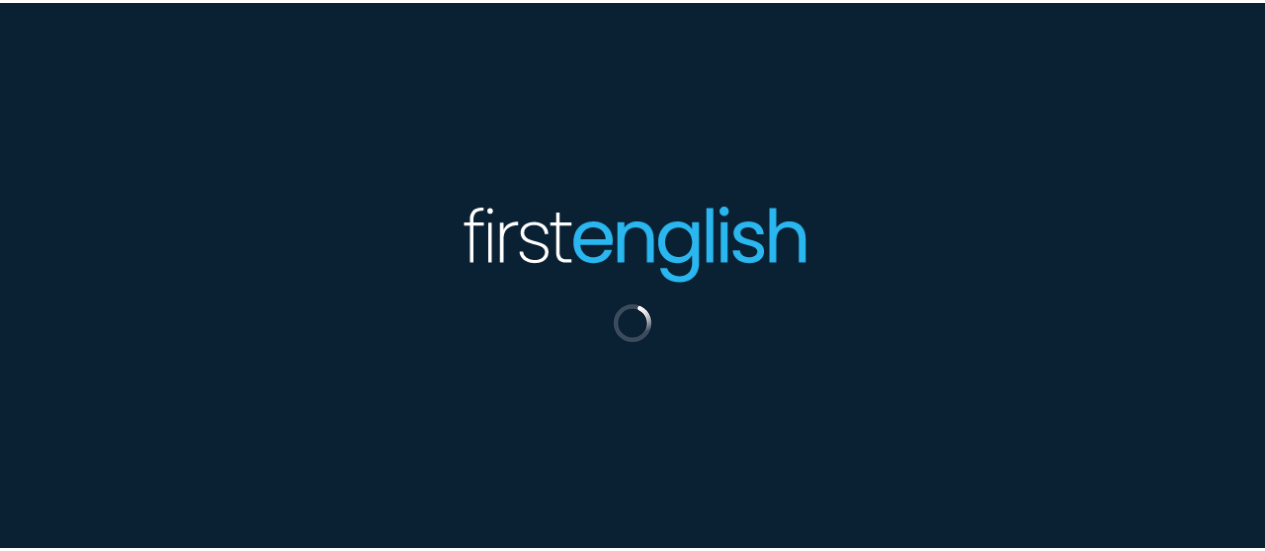 scroll, scrollTop: 0, scrollLeft: 0, axis: both 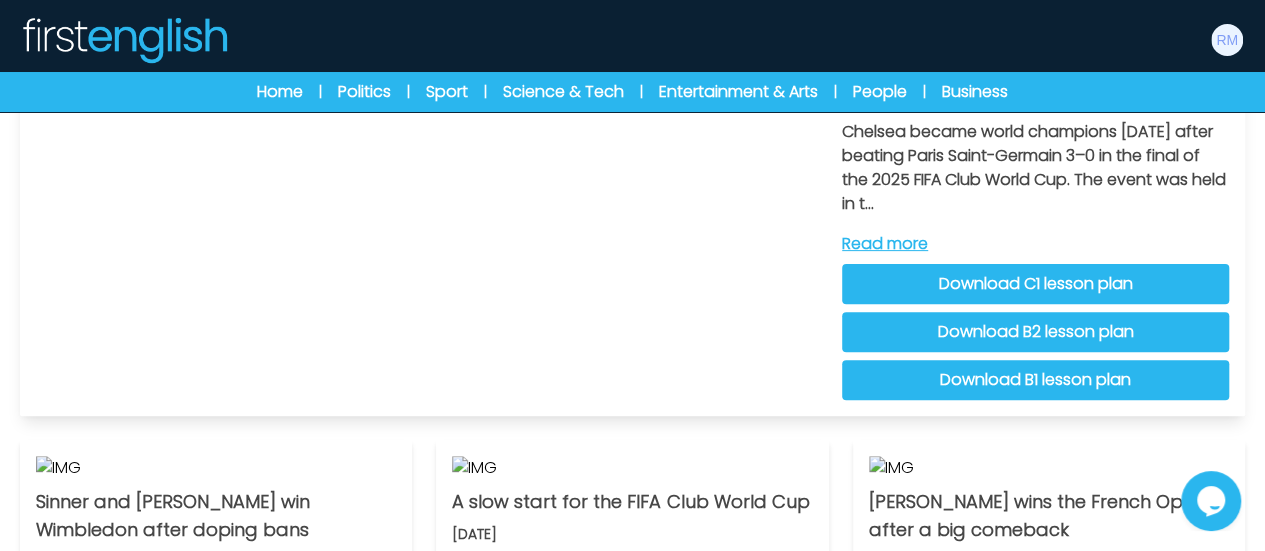 click on "Download B2 lesson plan" at bounding box center (1035, 332) 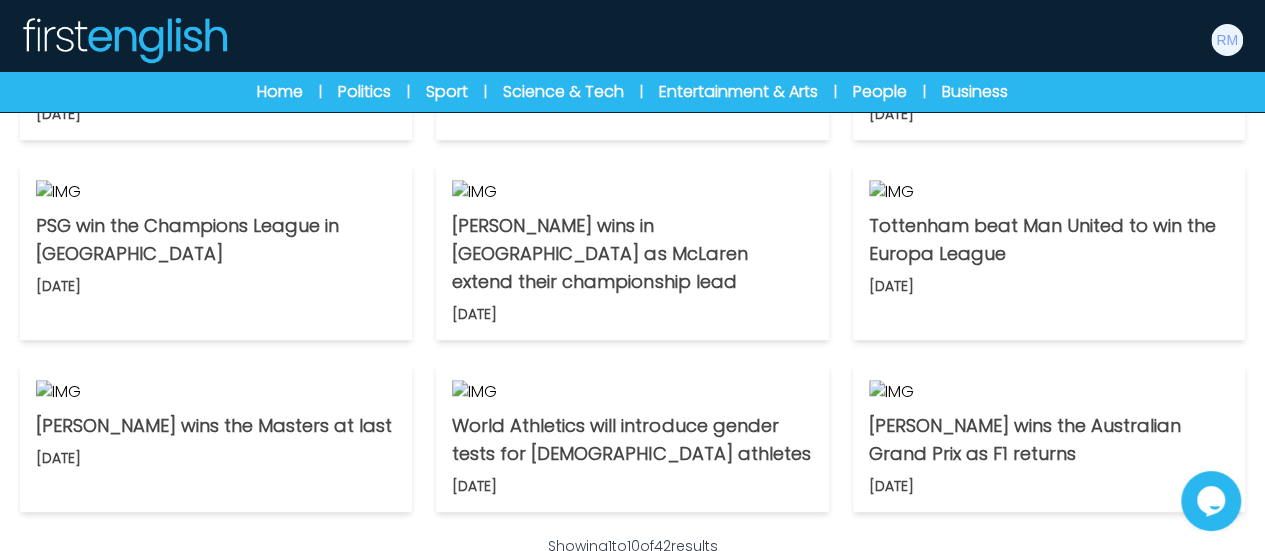 scroll, scrollTop: 700, scrollLeft: 0, axis: vertical 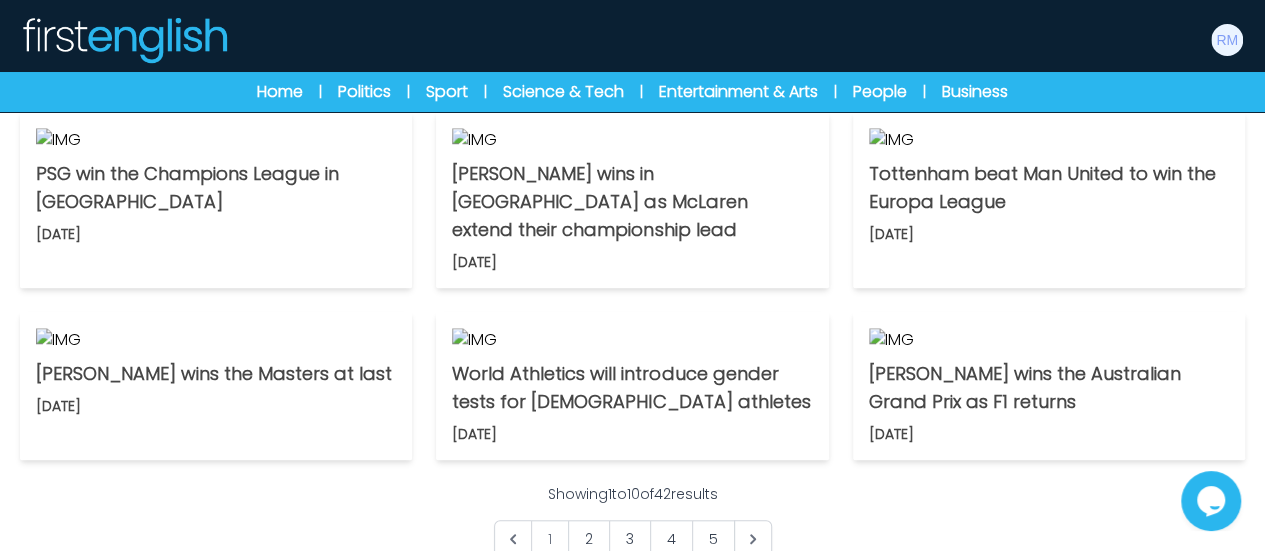 click at bounding box center [216, -32] 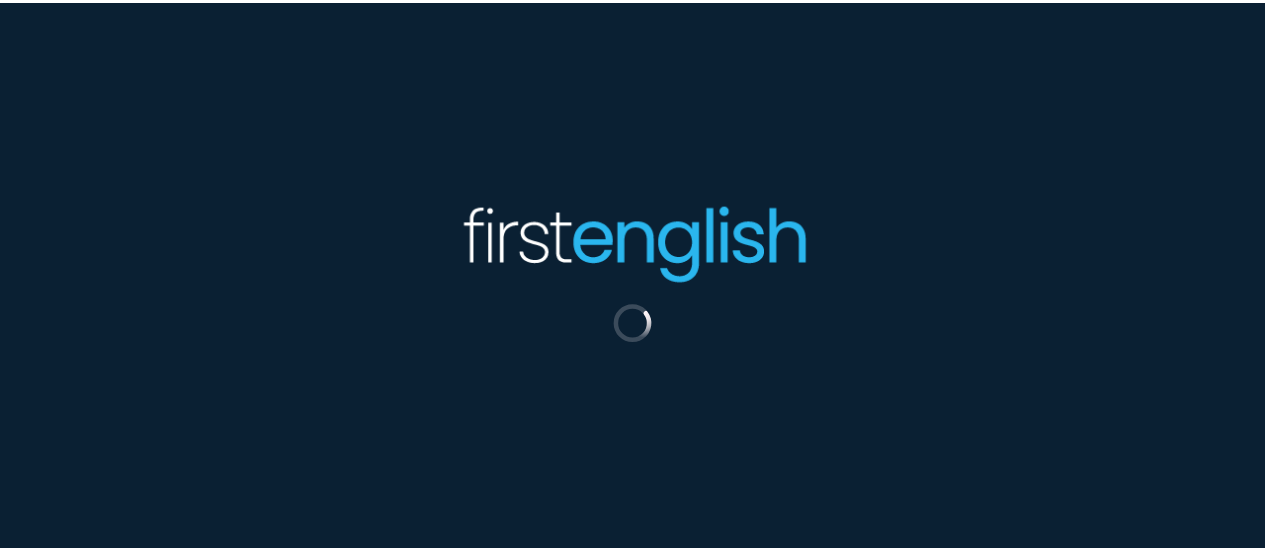 scroll, scrollTop: 0, scrollLeft: 0, axis: both 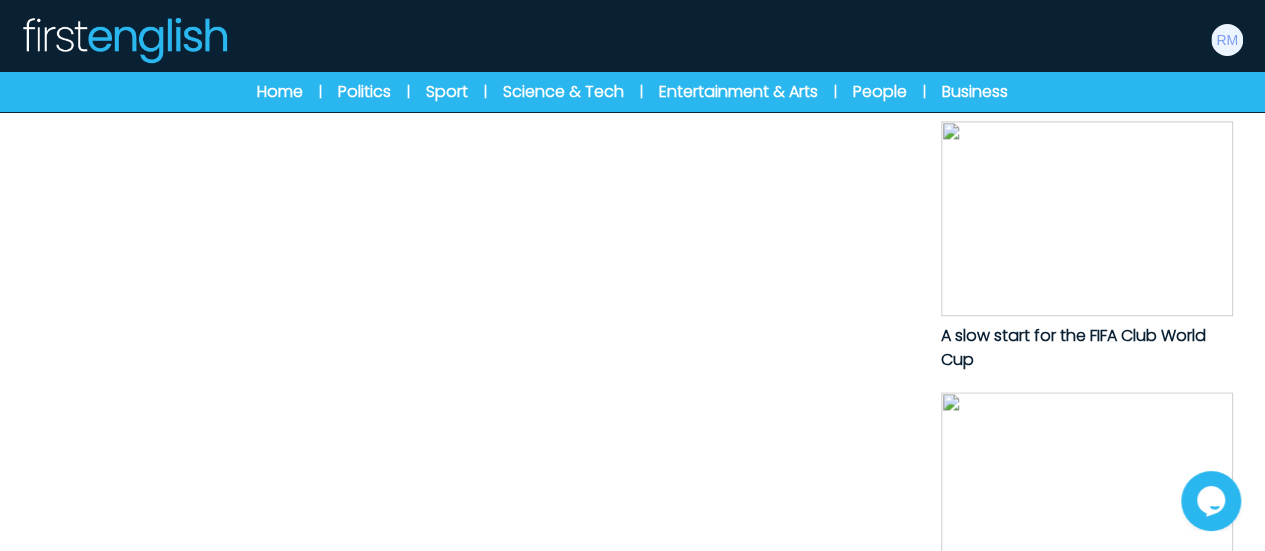 click on "Download Lesson Plans" at bounding box center (482, -346) 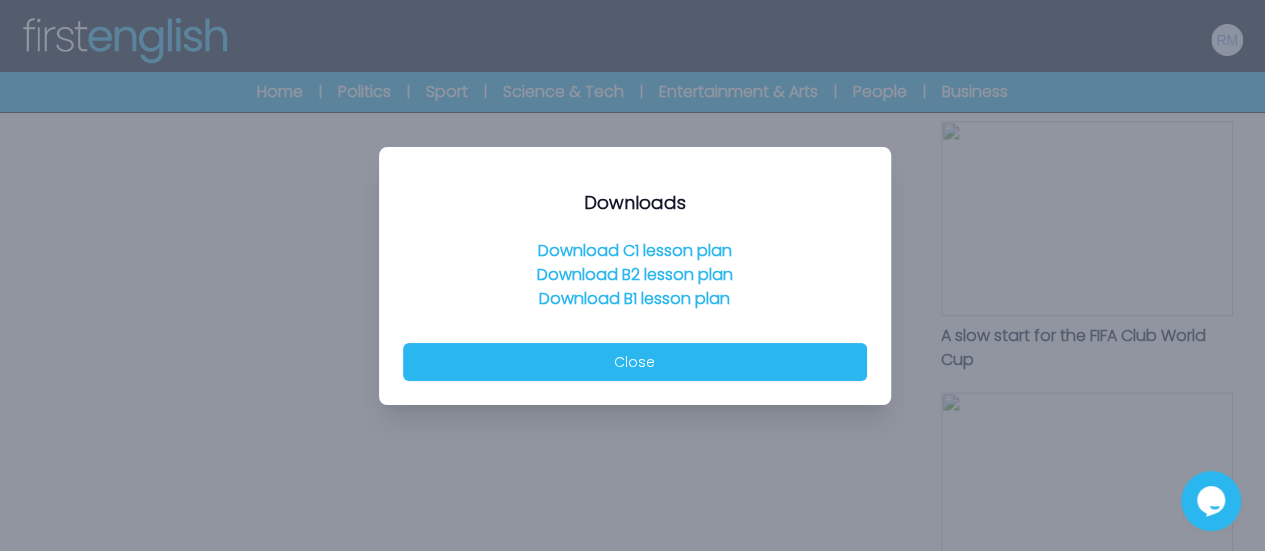 click on "Download B2 lesson plan" at bounding box center [635, 274] 